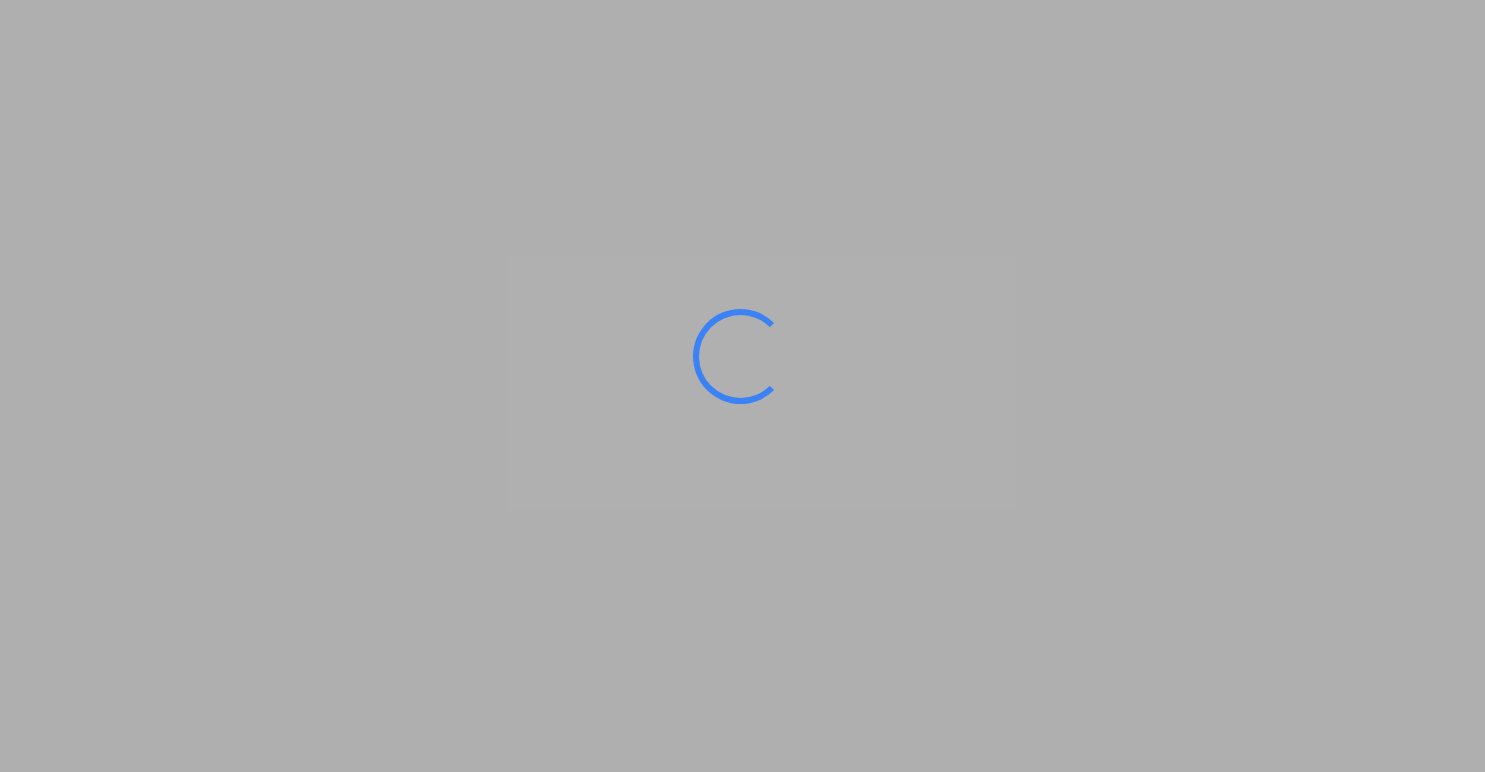 scroll, scrollTop: 0, scrollLeft: 0, axis: both 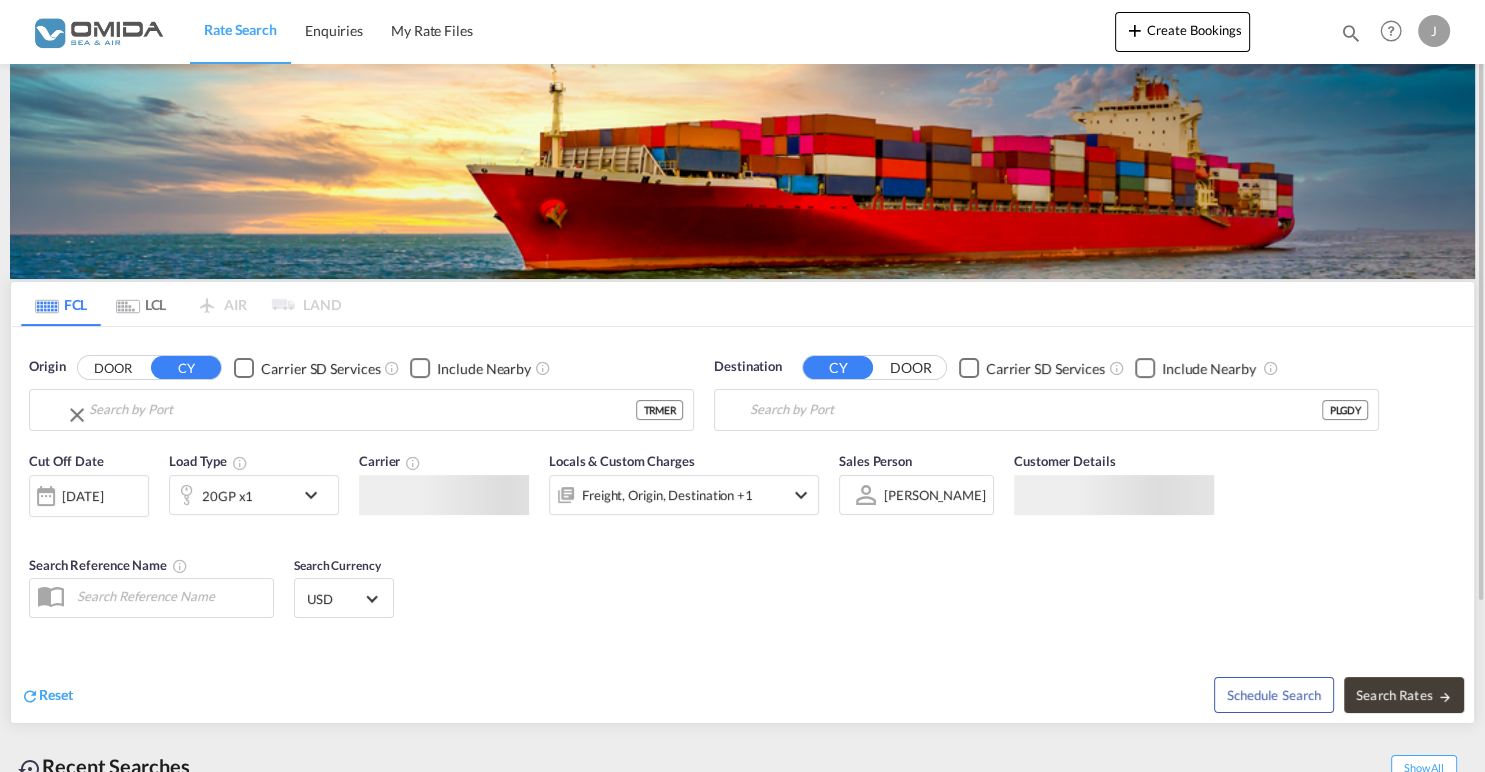 type on "Mersin, TRMER" 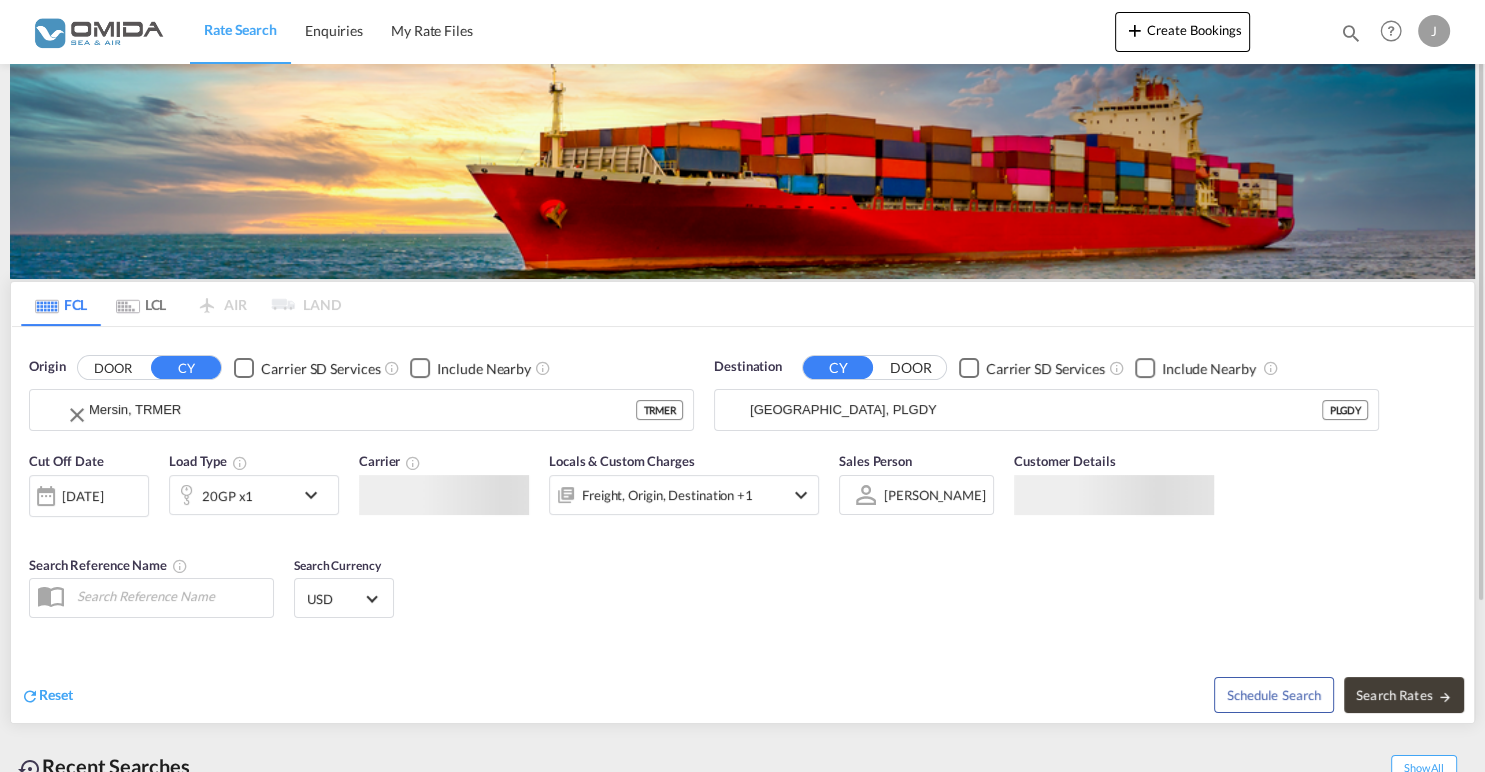click on "Mersin, TRMER" at bounding box center [362, 410] 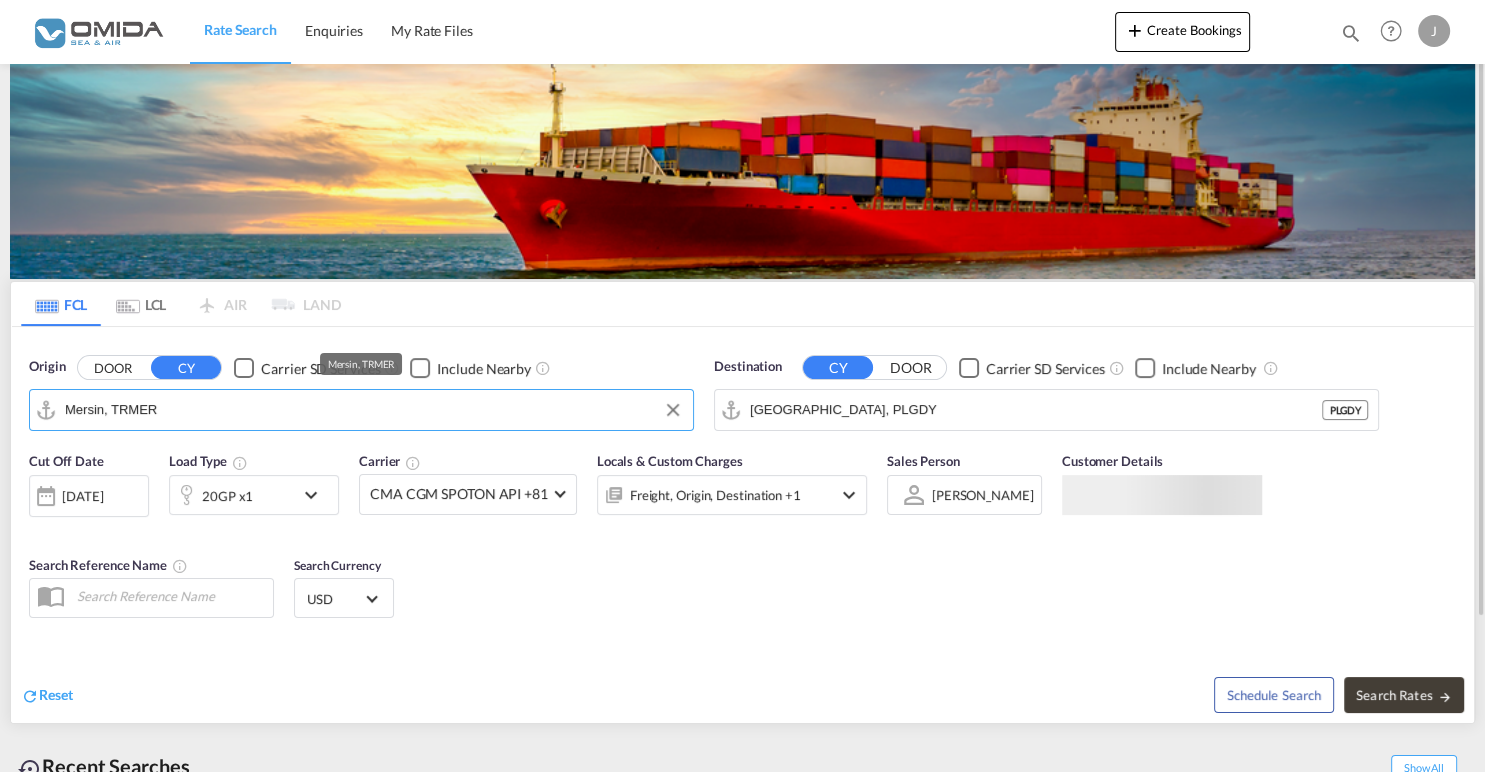 click on "Mersin, TRMER" at bounding box center (374, 410) 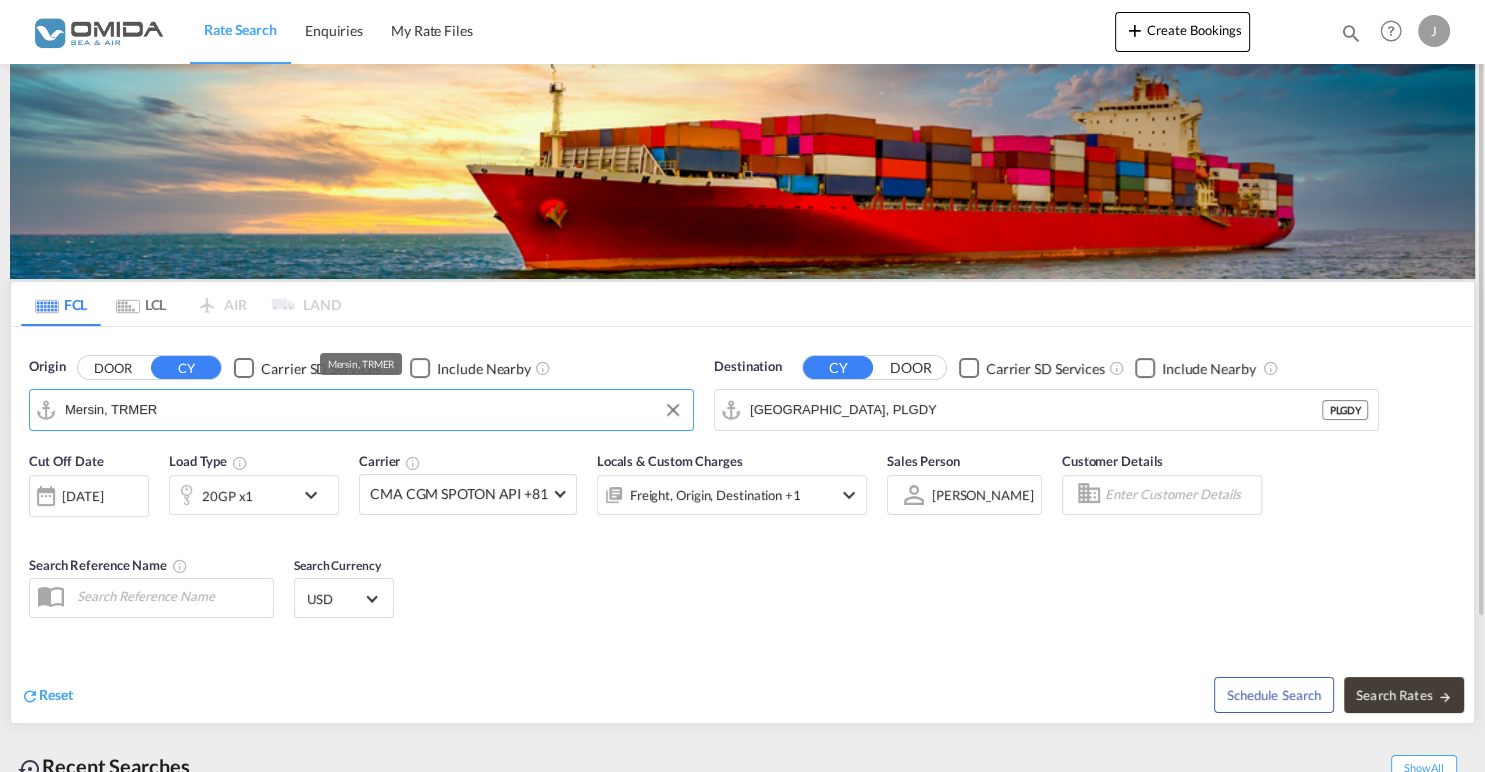 drag, startPoint x: 174, startPoint y: 400, endPoint x: 20, endPoint y: 387, distance: 154.54773 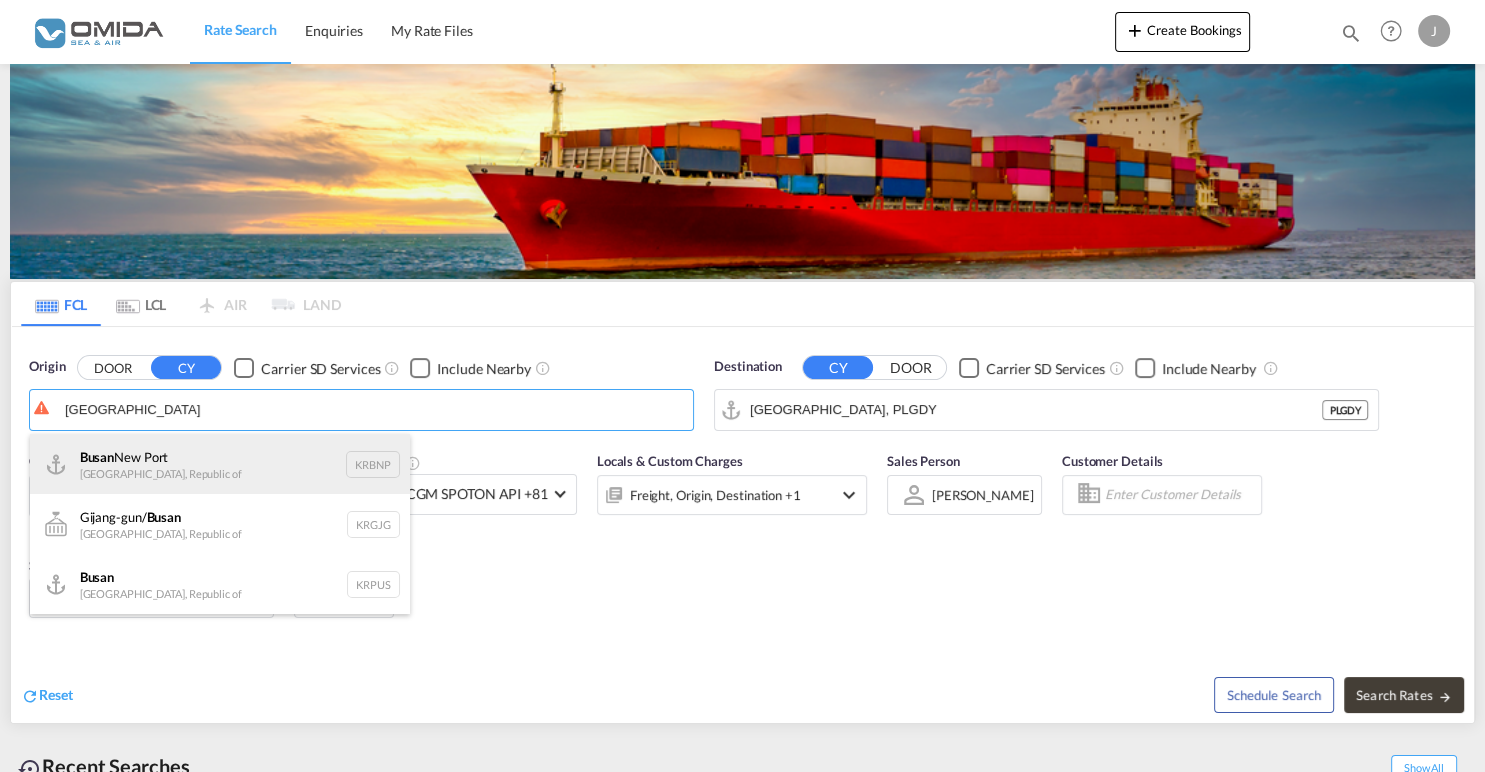 click on "Busan  New Port Korea, Republic of
KRBNP" at bounding box center [220, 464] 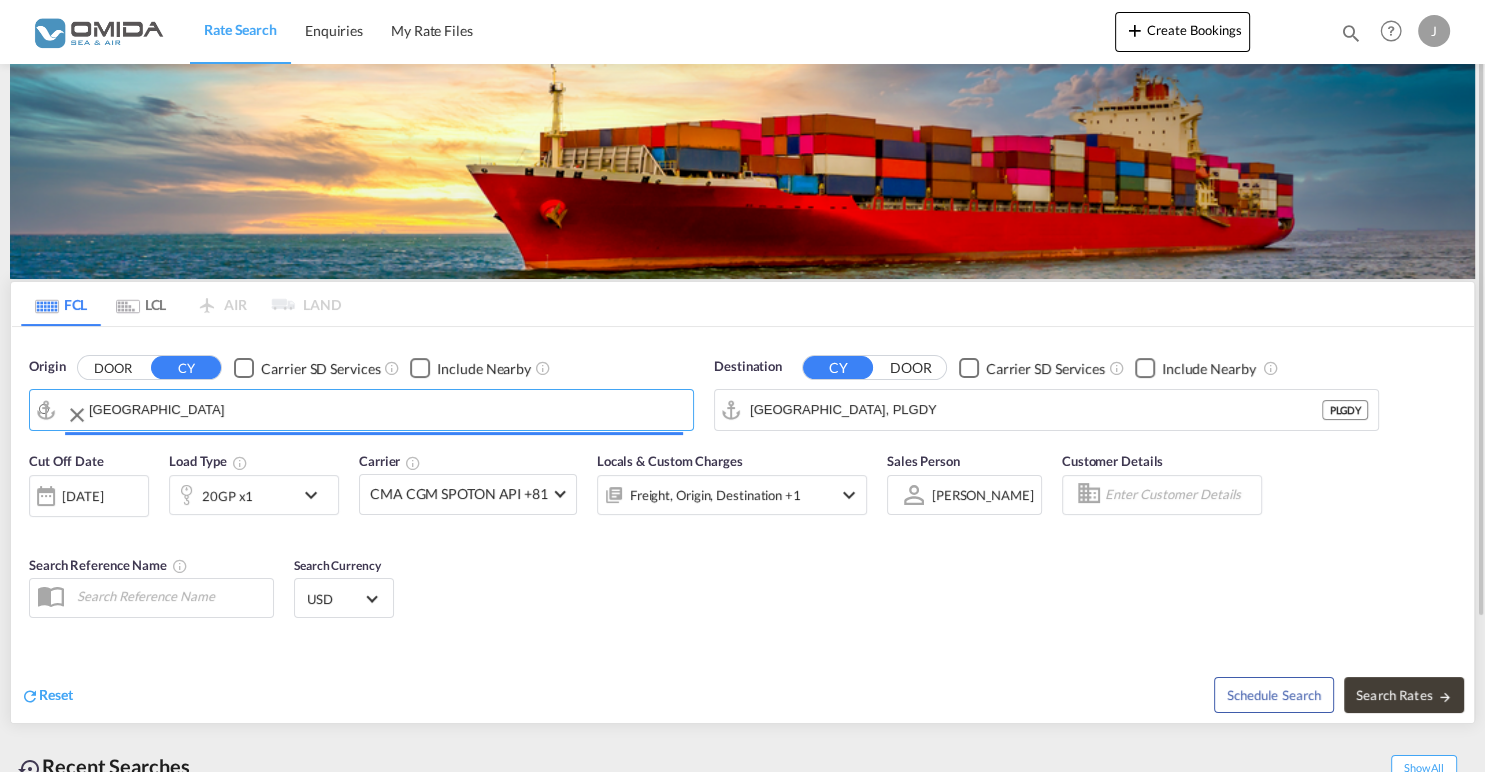 type on "Busan New Port, KRBNP" 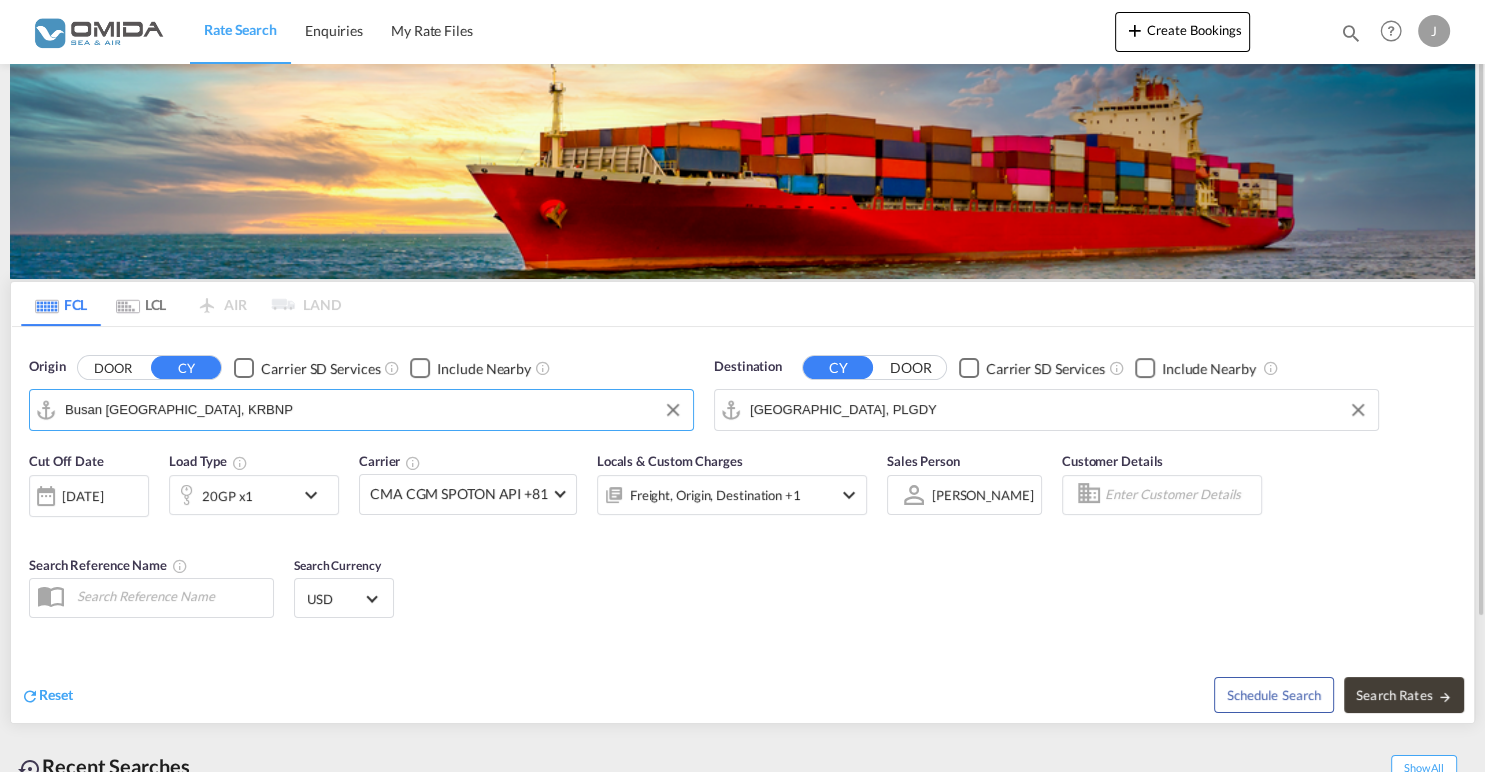 click on "Gdynia, PLGDY" at bounding box center [1059, 410] 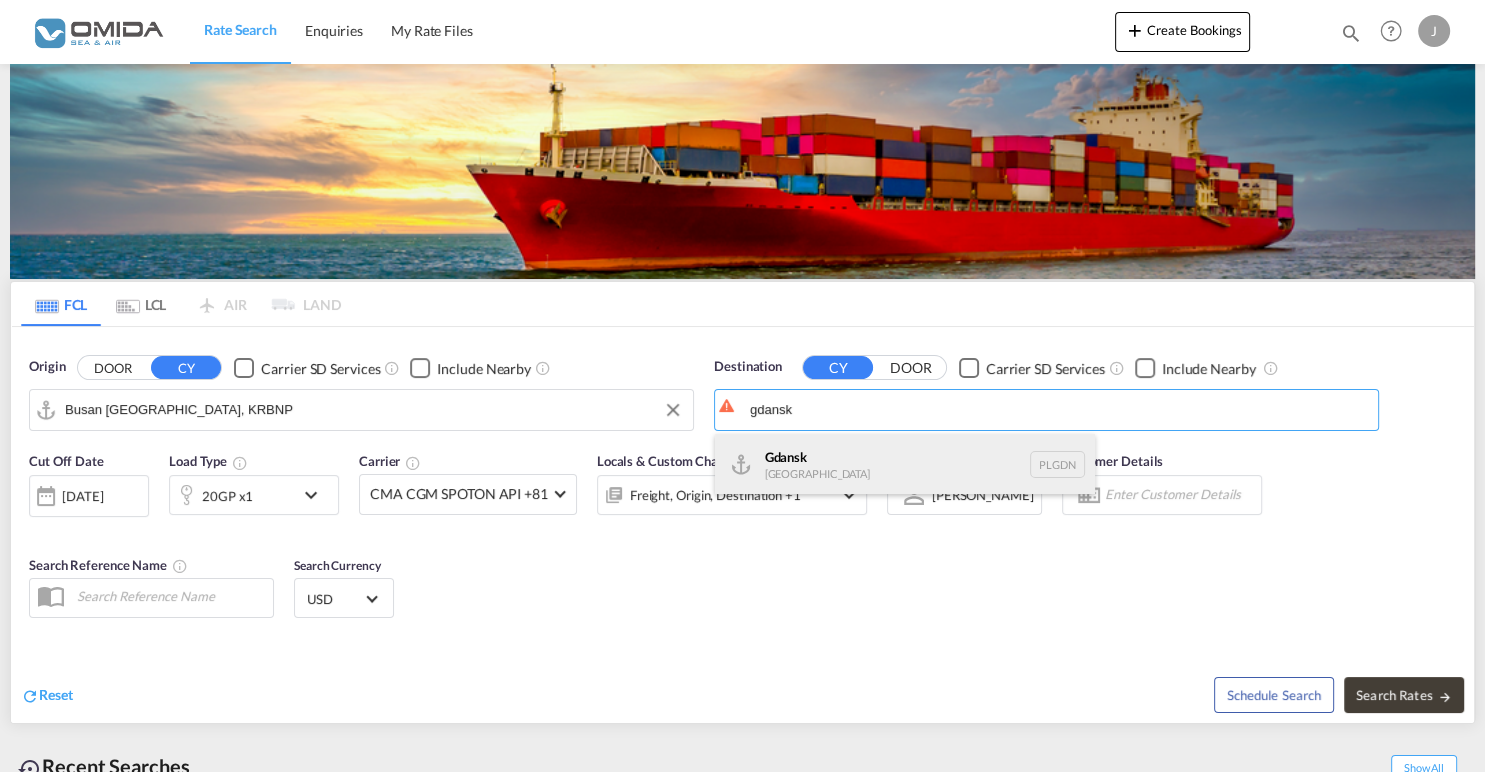 click on "Gdansk
Poland
PLGDN" at bounding box center [905, 464] 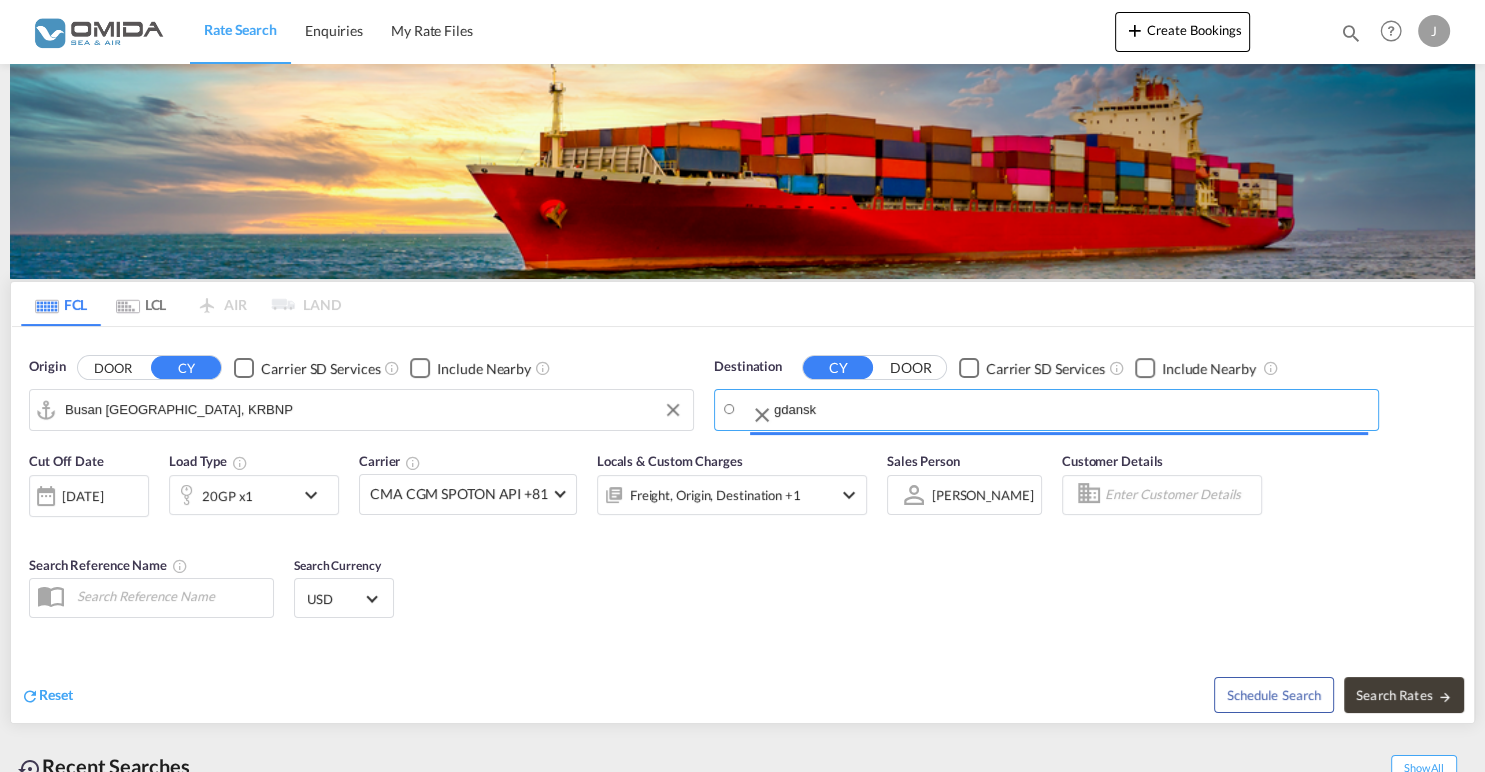 type on "Gdansk, PLGDN" 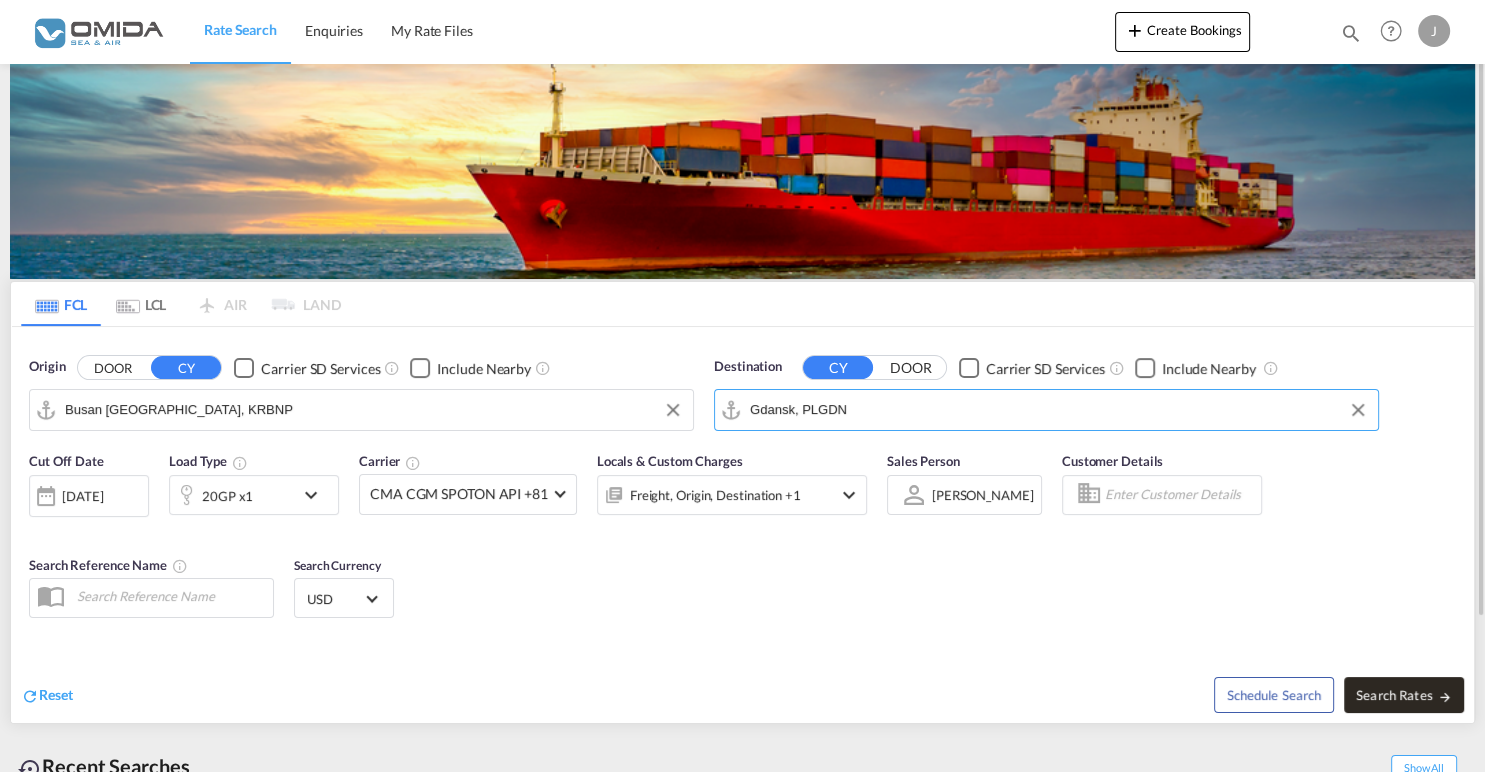 click on "Search Rates" at bounding box center (1404, 695) 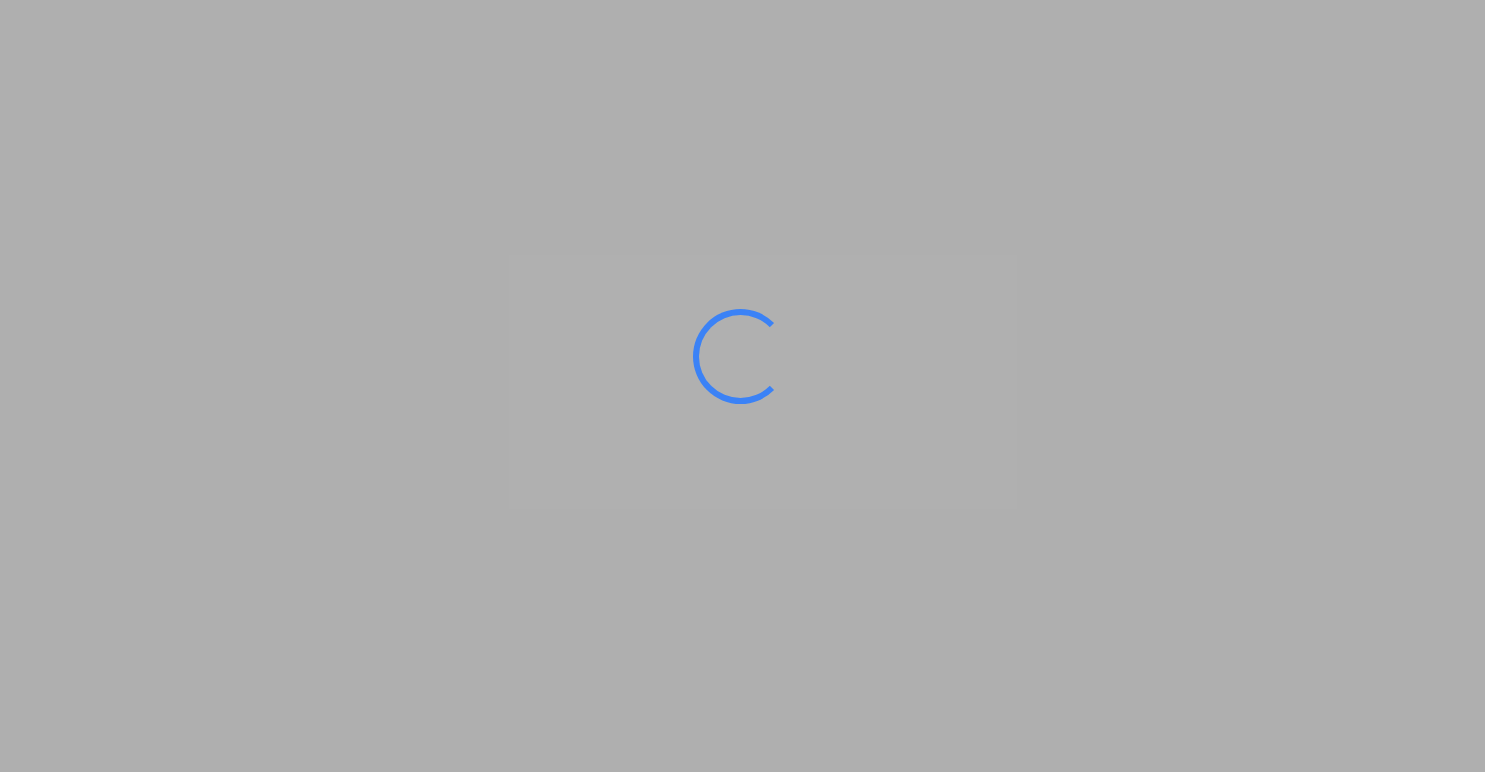 scroll, scrollTop: 0, scrollLeft: 0, axis: both 